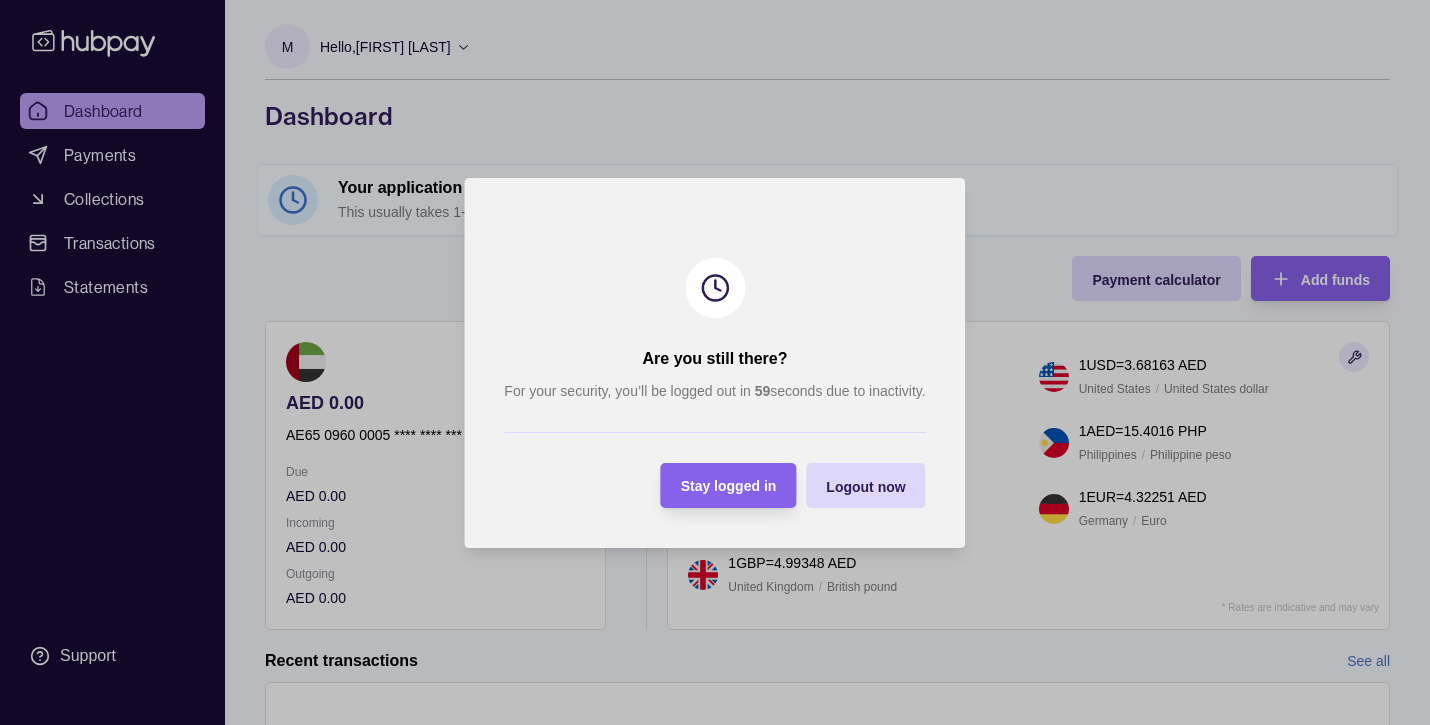 scroll, scrollTop: 73, scrollLeft: 0, axis: vertical 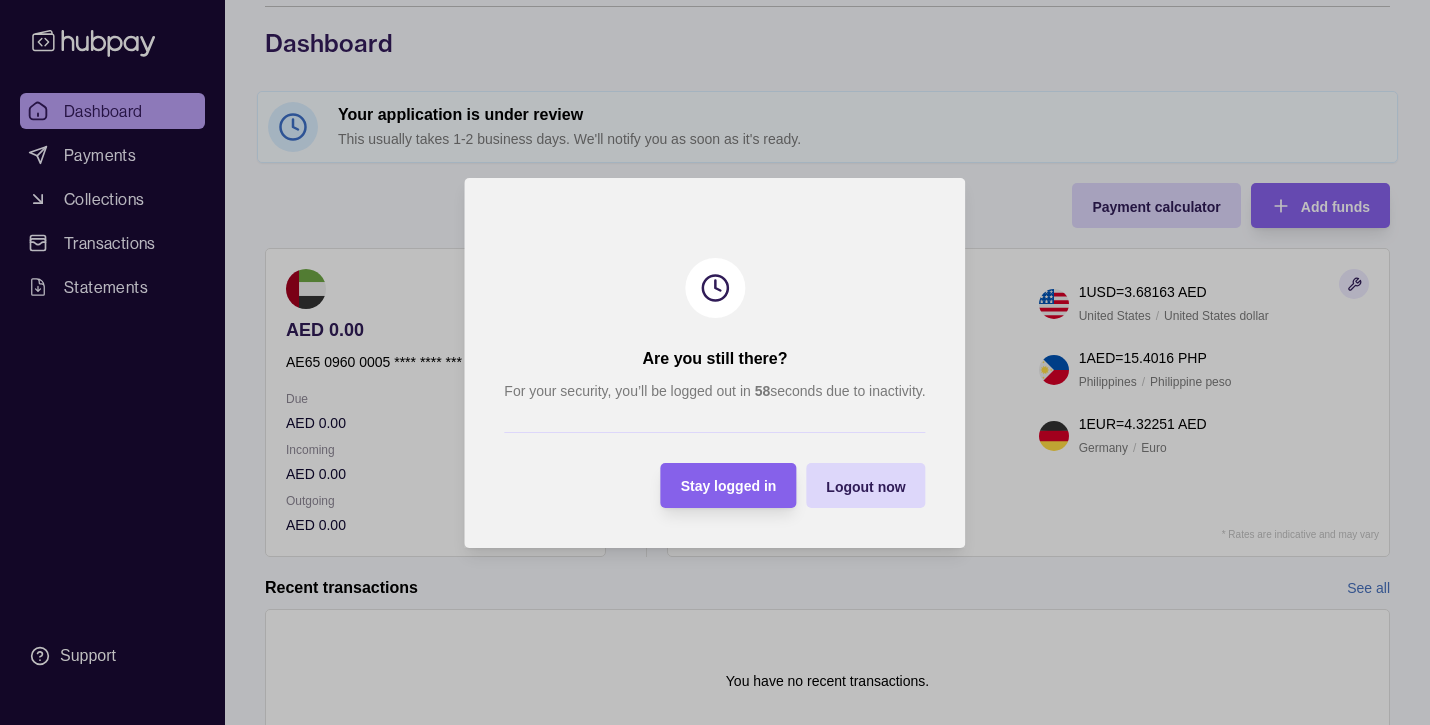 click on "Stay logged in" at bounding box center (729, 486) 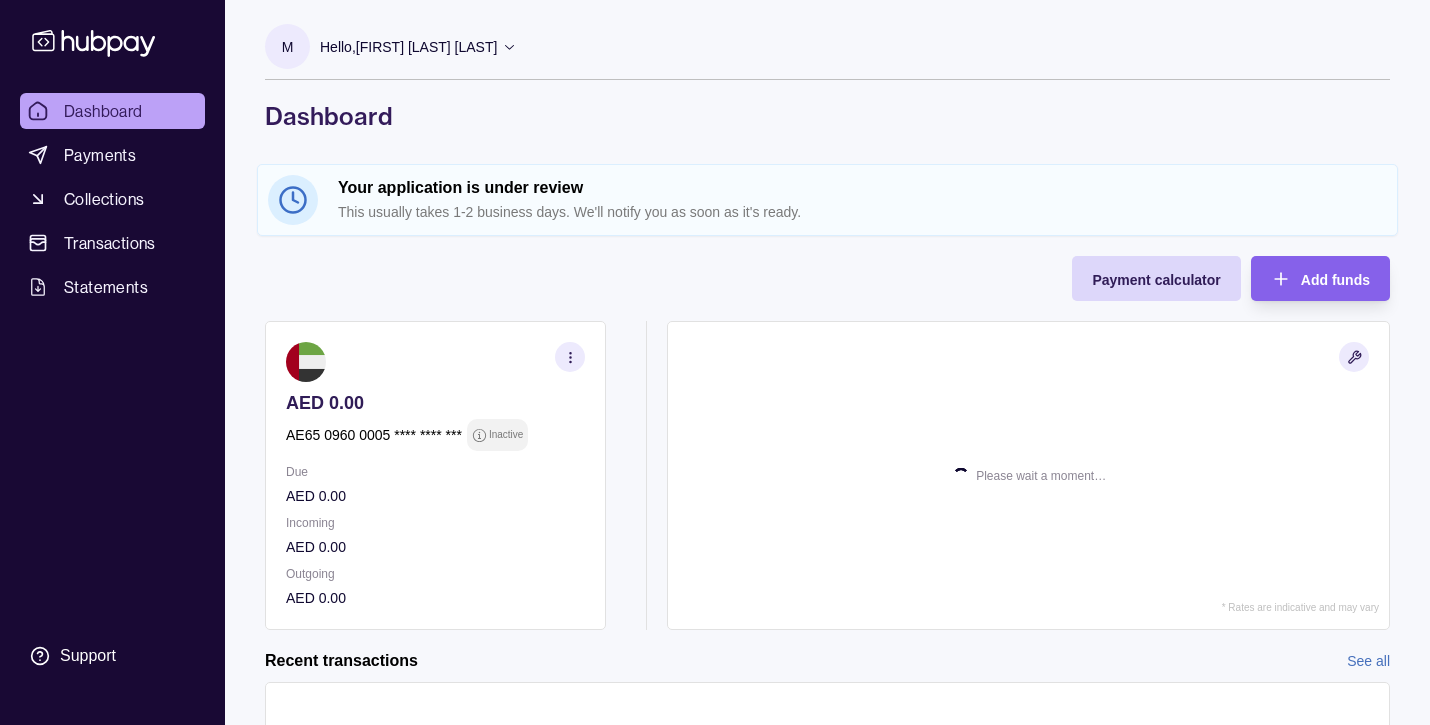 scroll, scrollTop: 0, scrollLeft: 0, axis: both 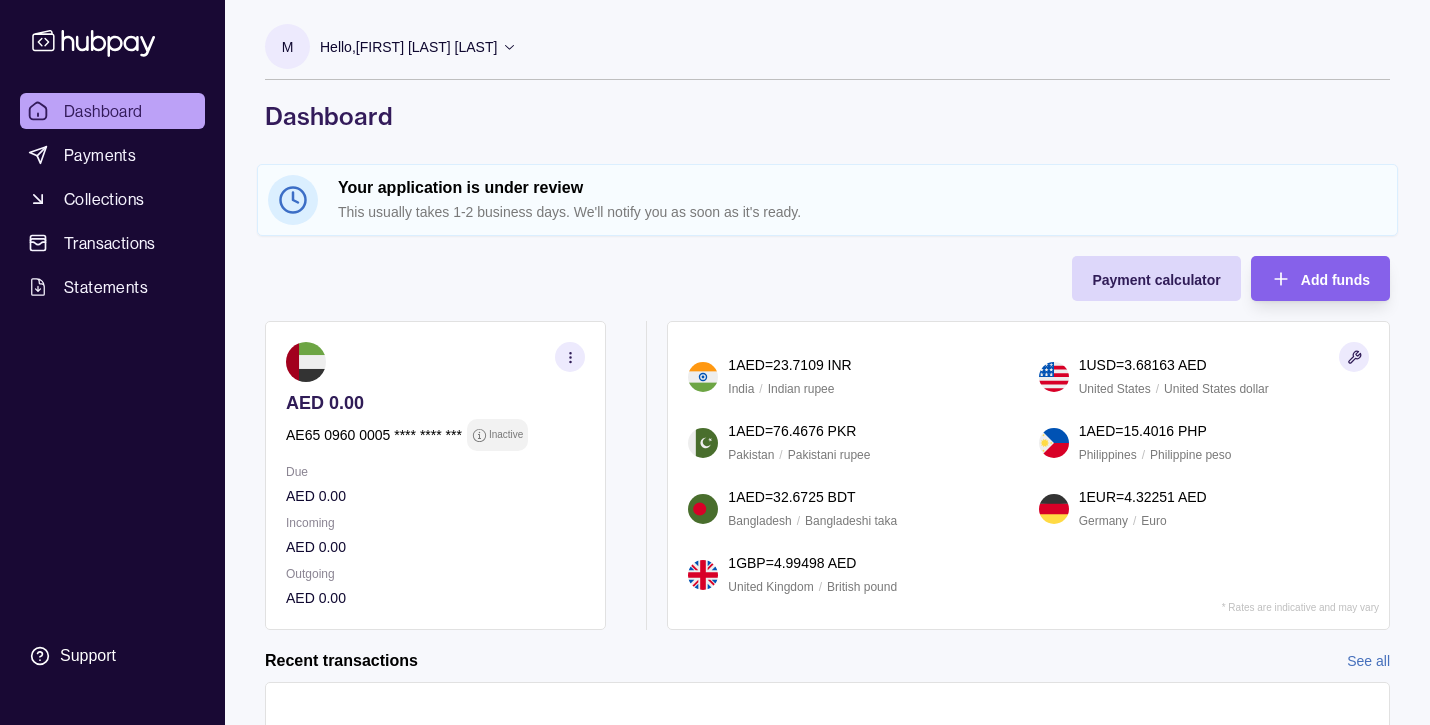 click on "AE65 0960 0005 **** **** ***" at bounding box center [374, 435] 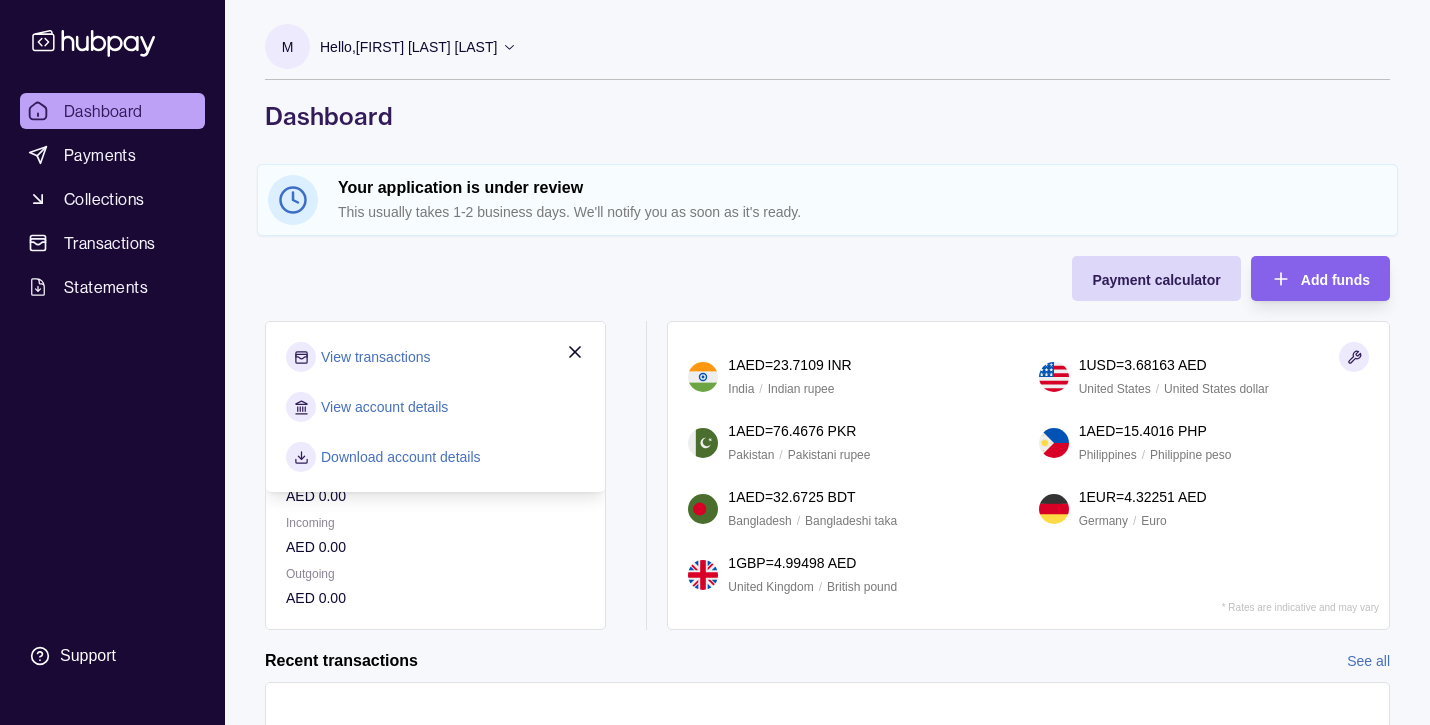 click on "View account details" at bounding box center (384, 407) 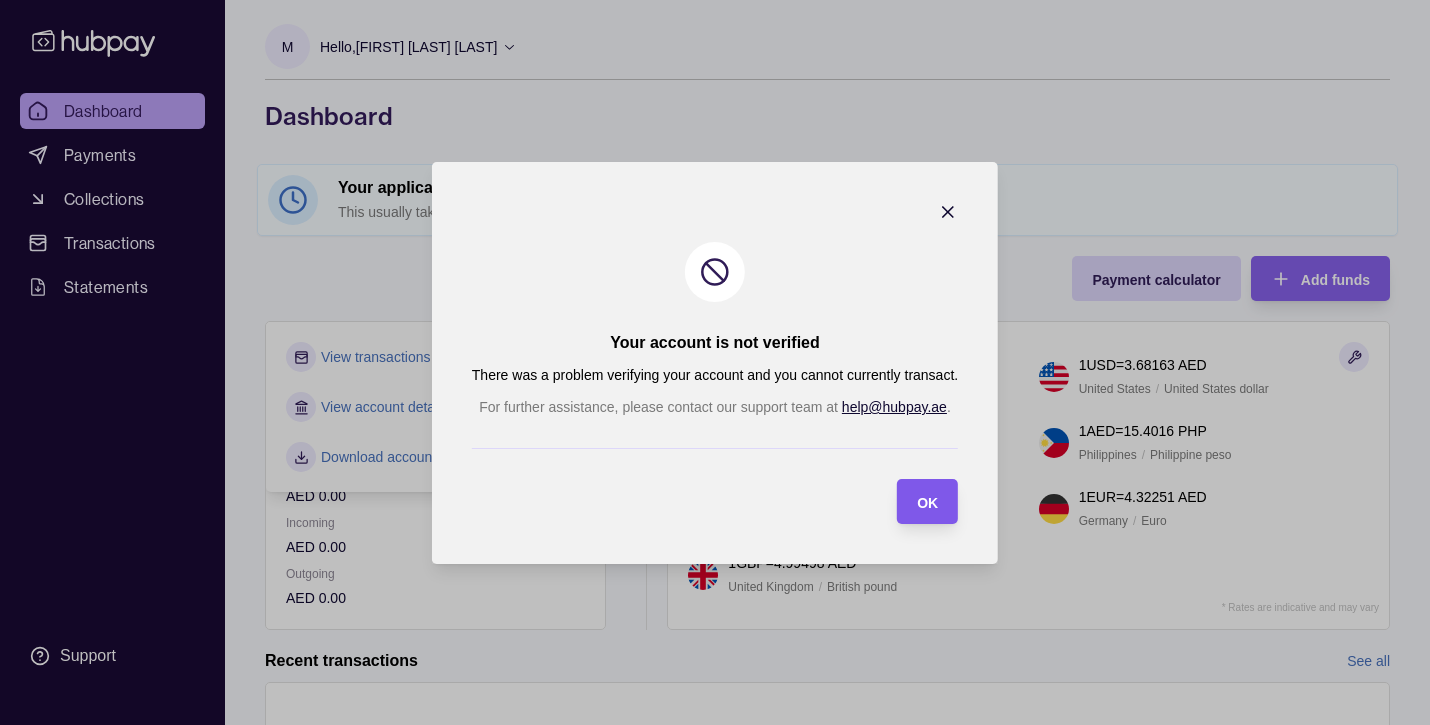 click on "OK" at bounding box center (912, 501) 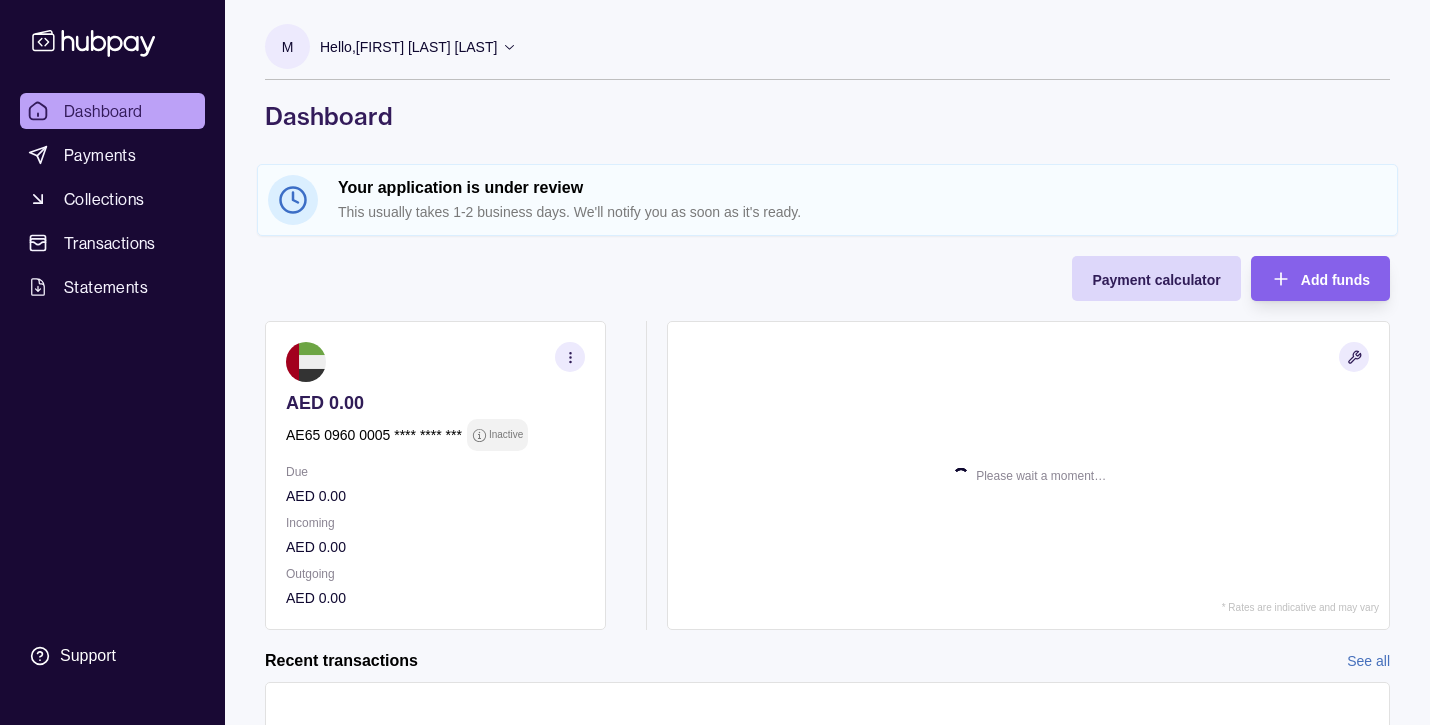 scroll, scrollTop: 0, scrollLeft: 0, axis: both 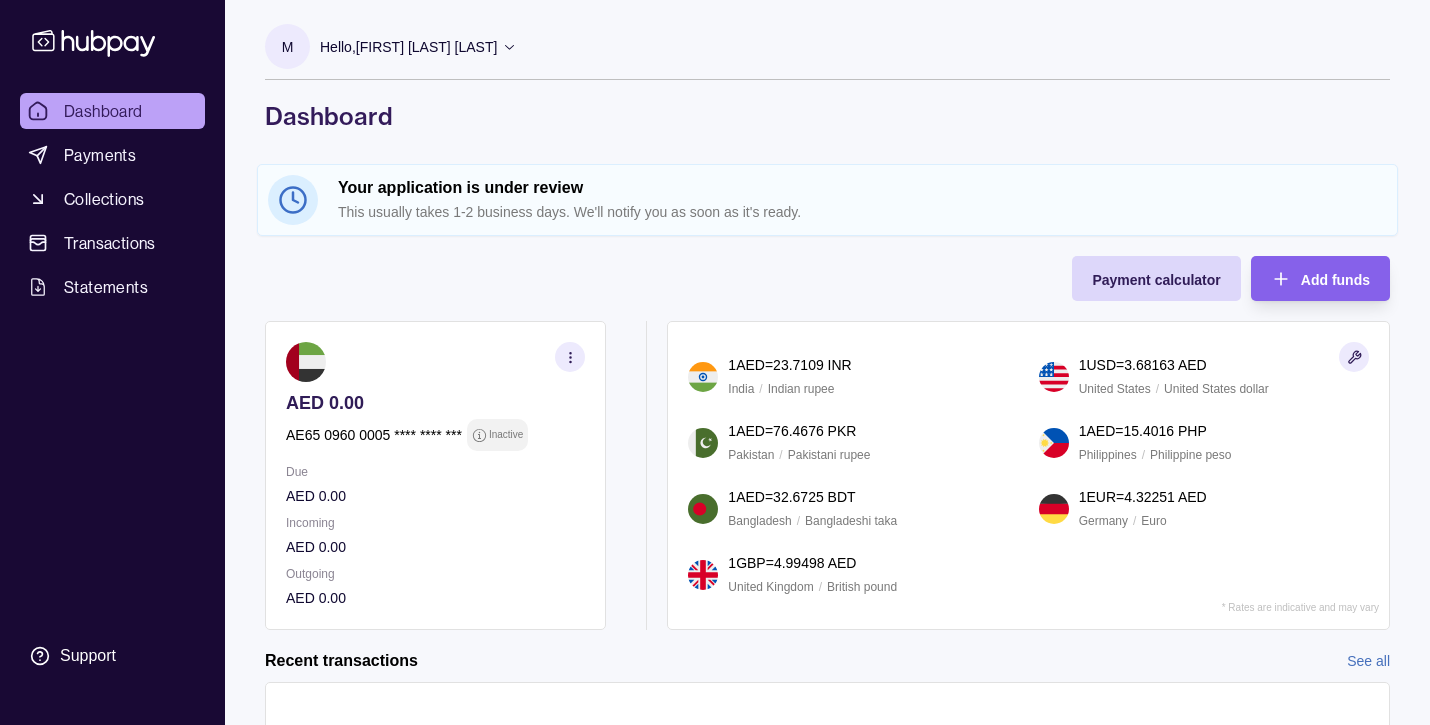 click at bounding box center [570, 357] 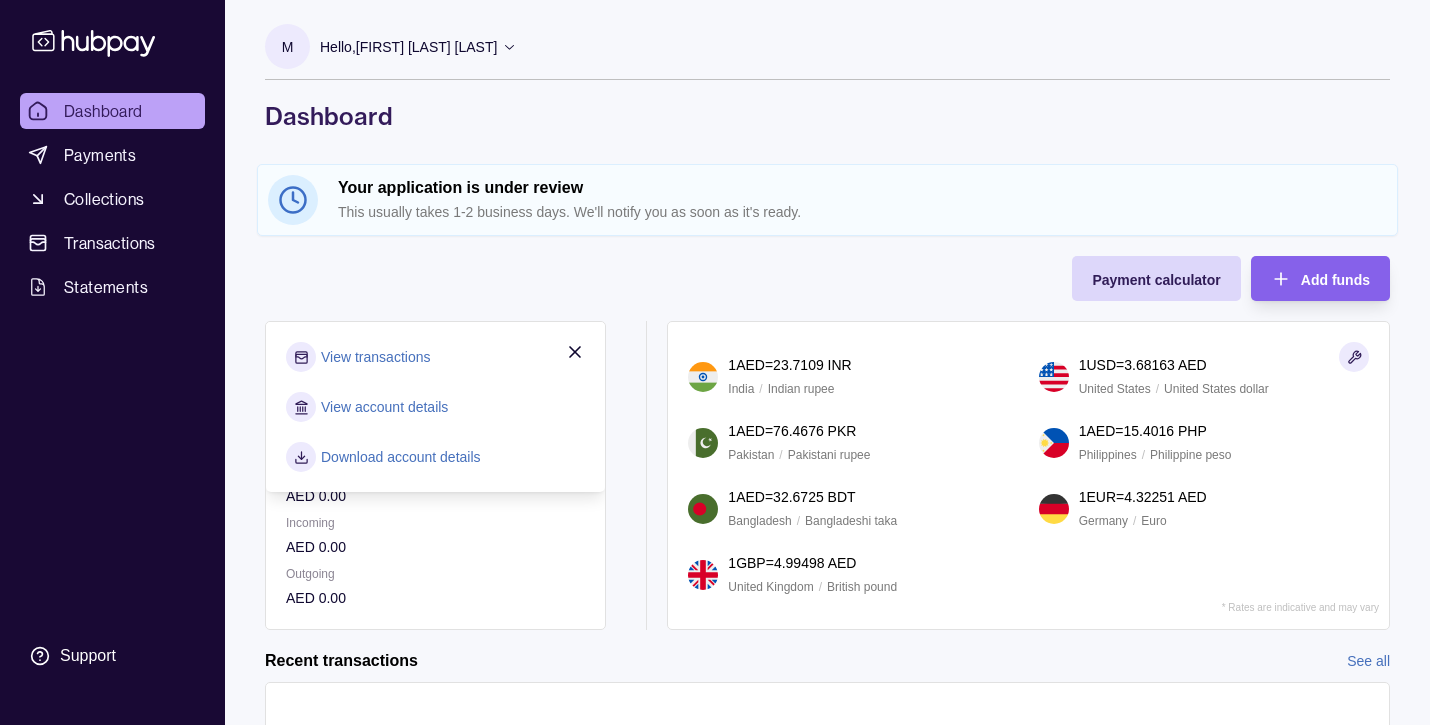click on "View account details" at bounding box center [384, 407] 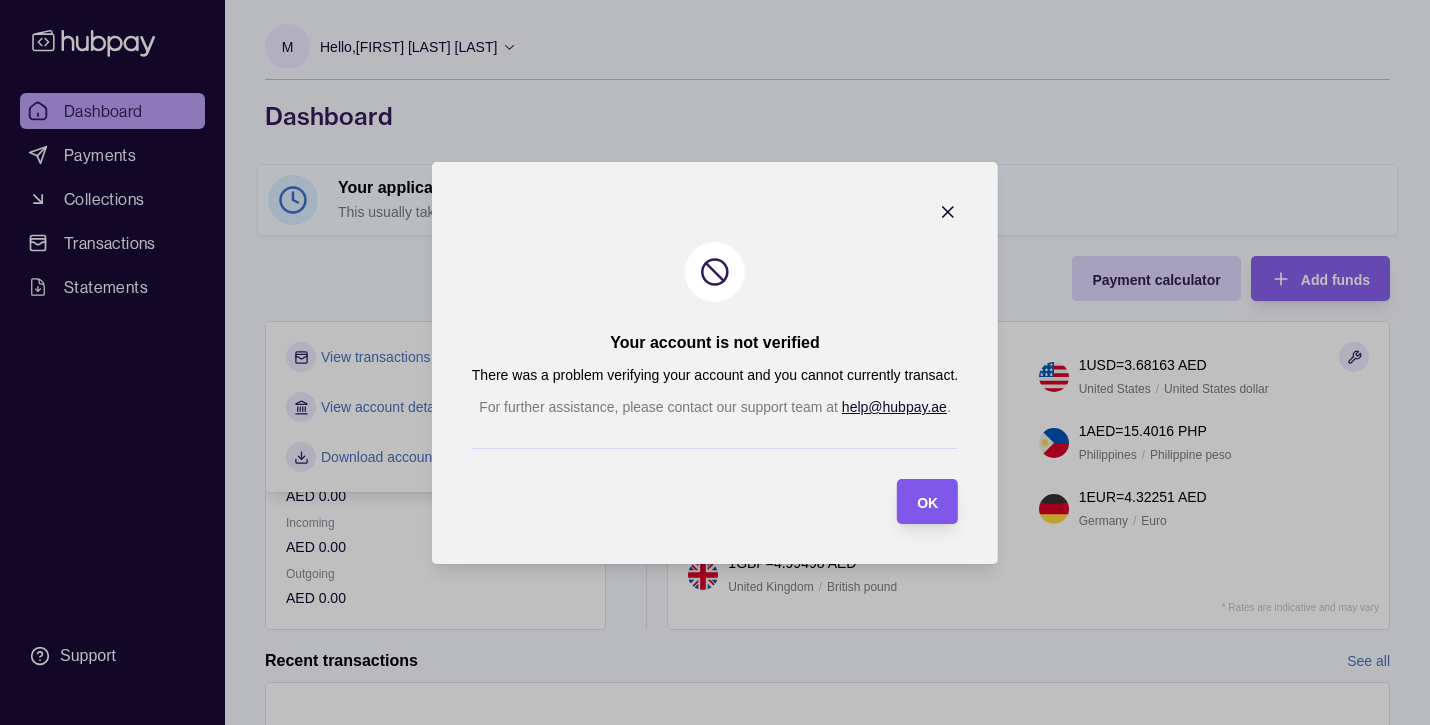 click on "OK" at bounding box center (927, 502) 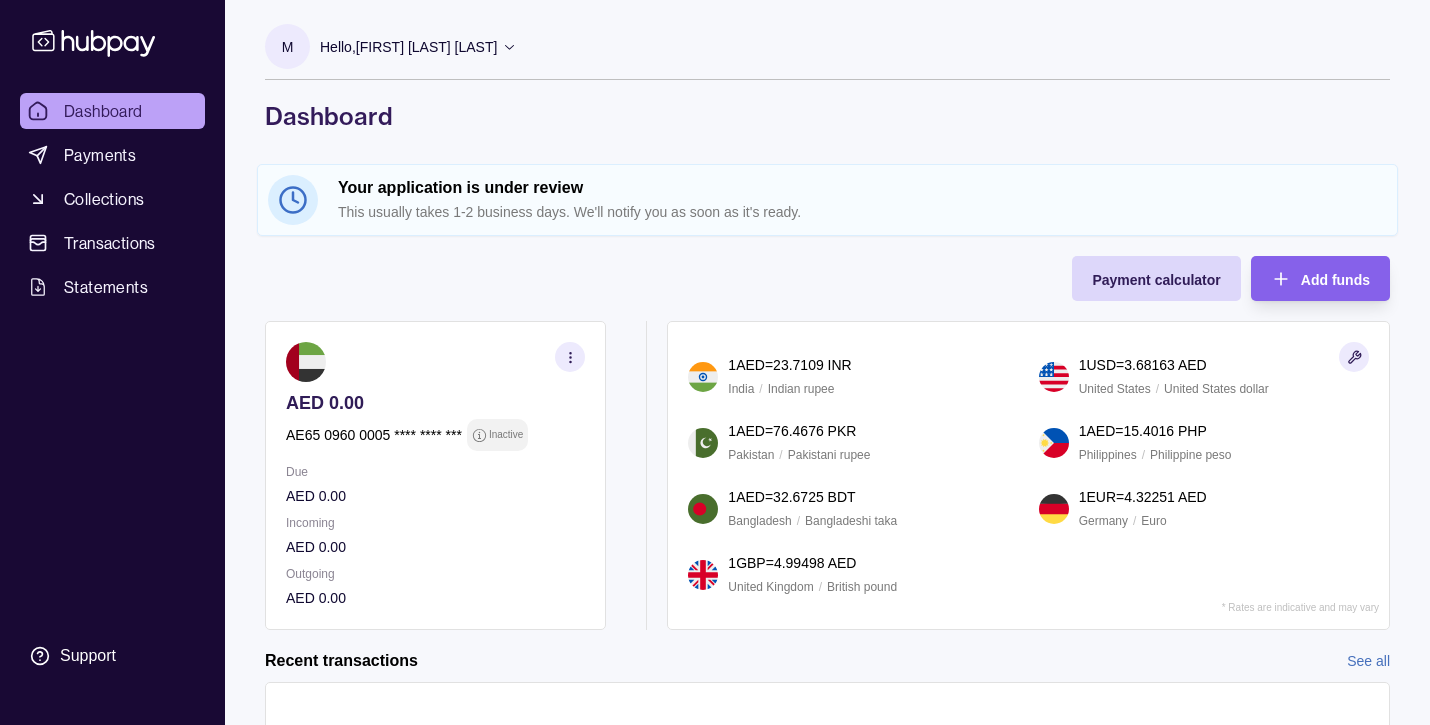 scroll, scrollTop: 0, scrollLeft: 0, axis: both 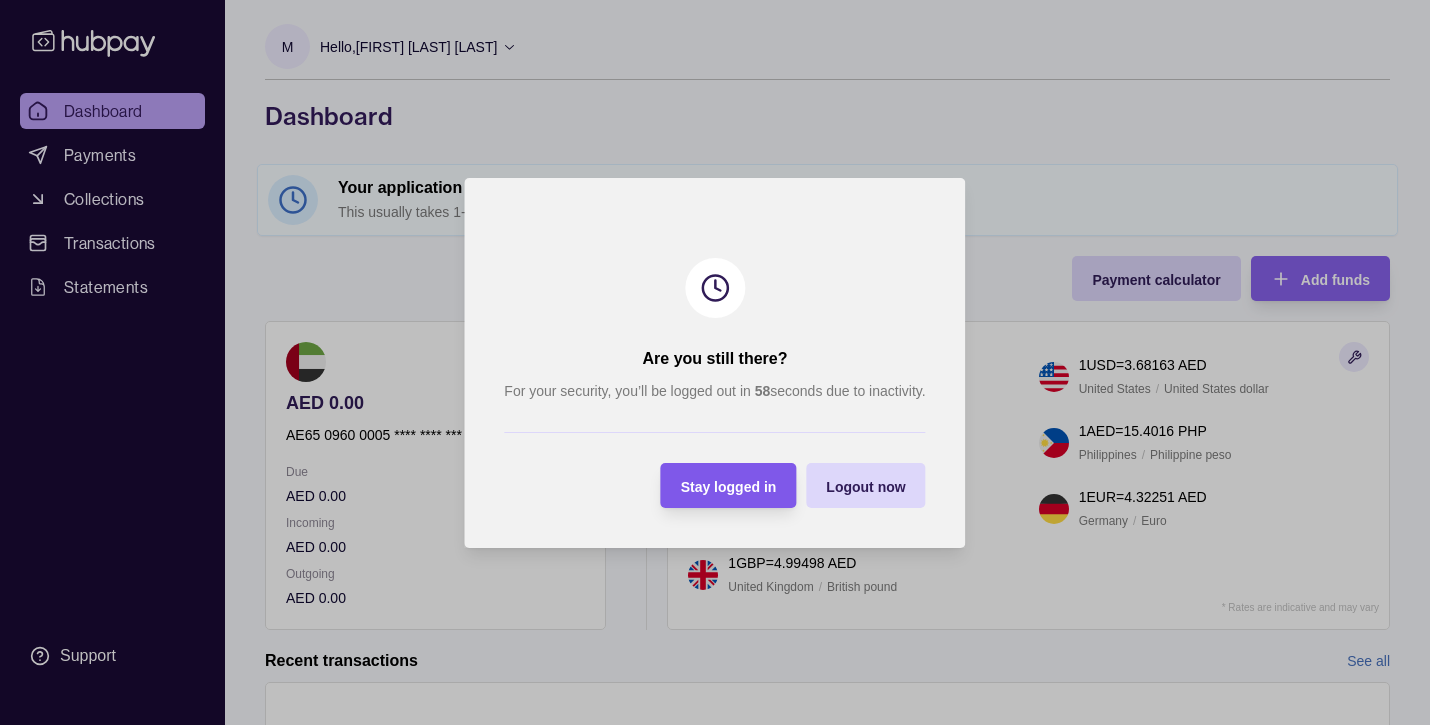 click on "Stay logged in" at bounding box center [729, 486] 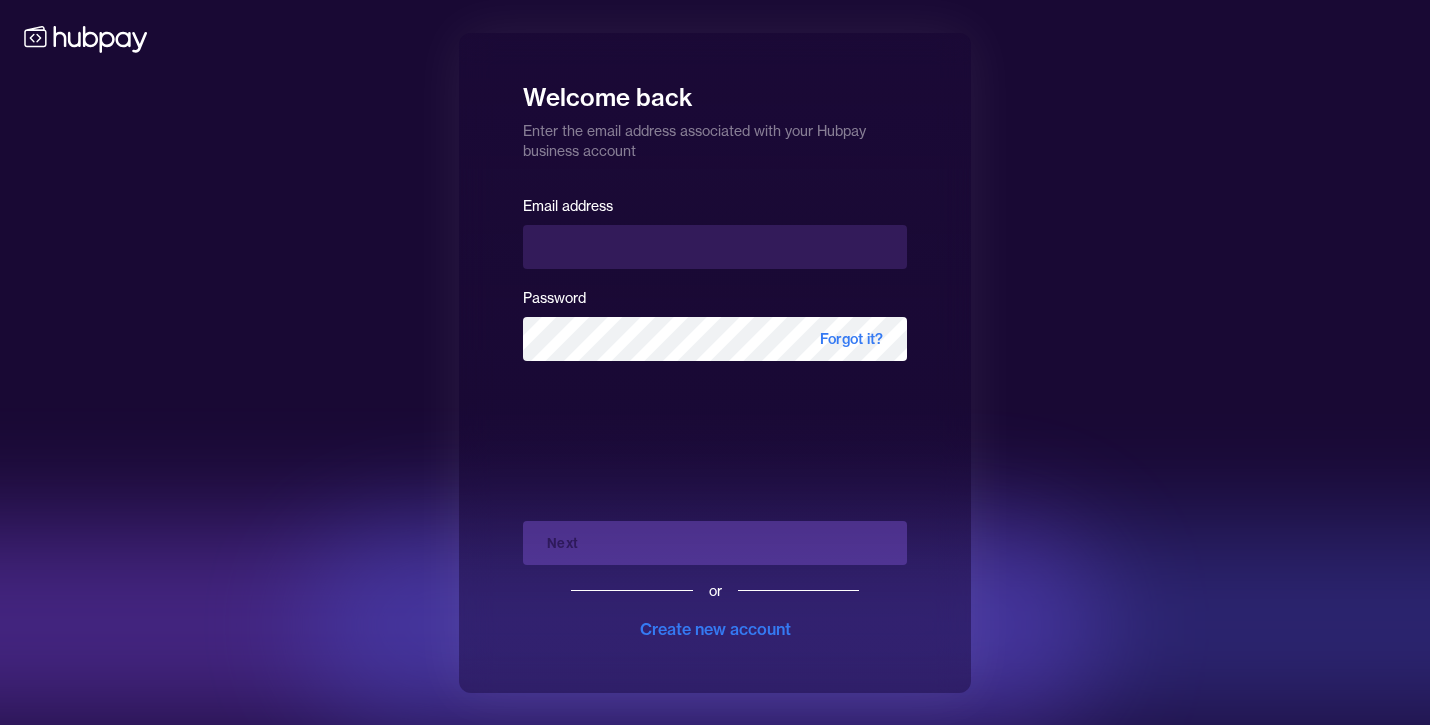 click on "Welcome back Enter the email address associated with your Hubpay business account Email address Password Forgot it? Next or Create new account" at bounding box center (715, 362) 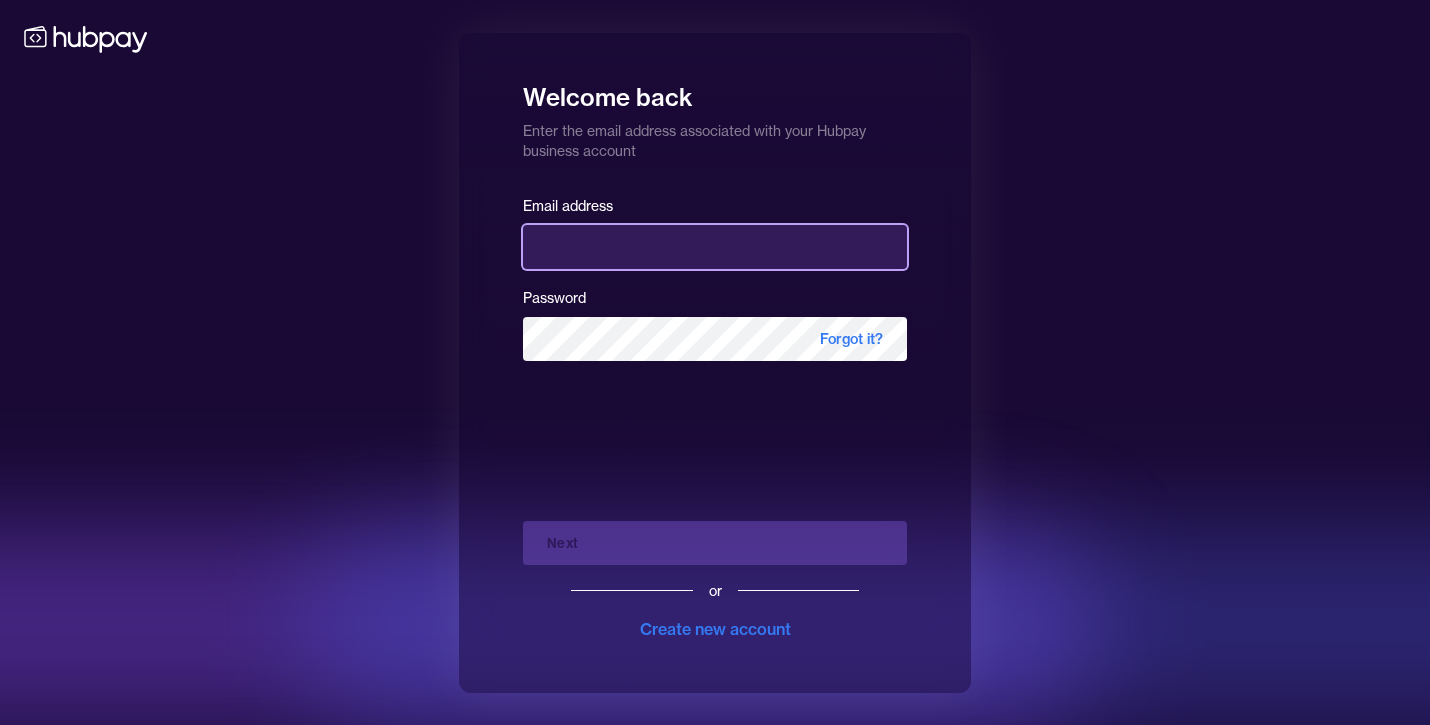 click at bounding box center [715, 247] 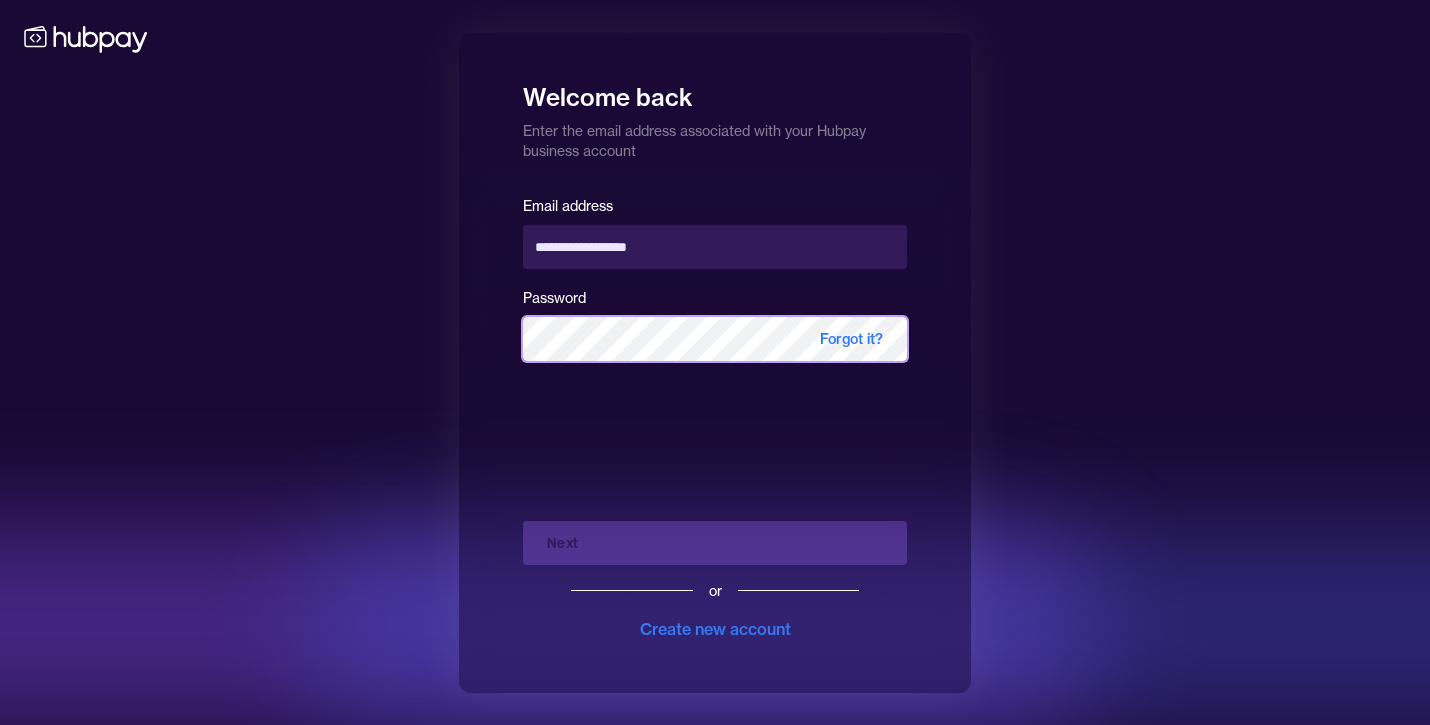 click on "Next" at bounding box center [715, 543] 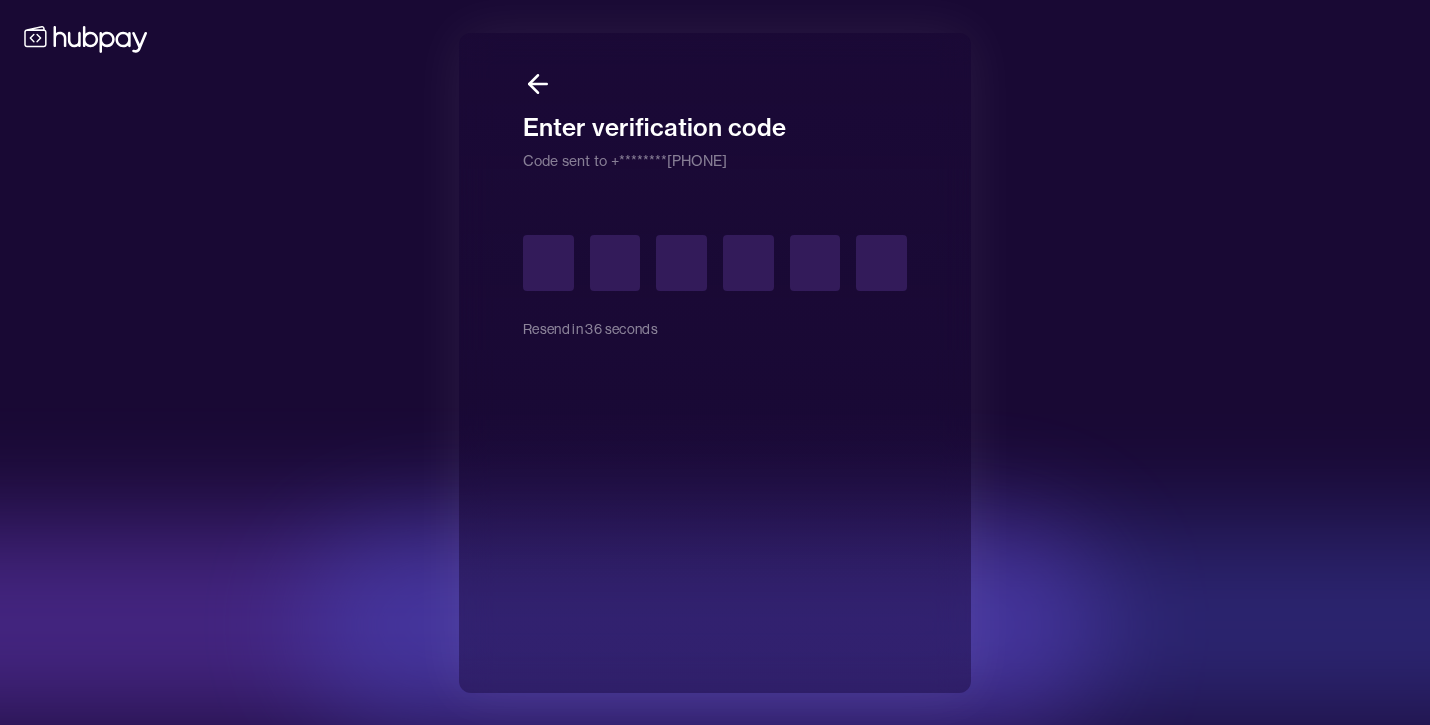 type on "*" 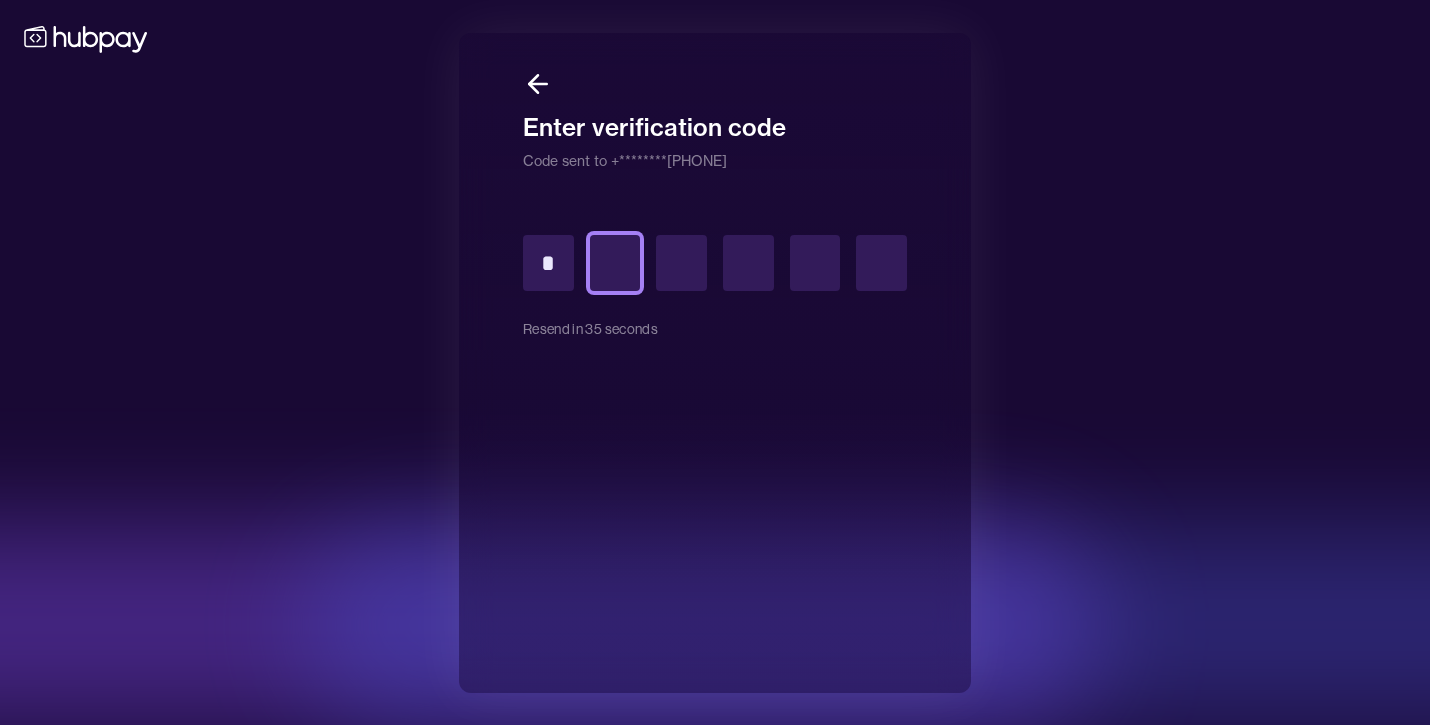 type on "*" 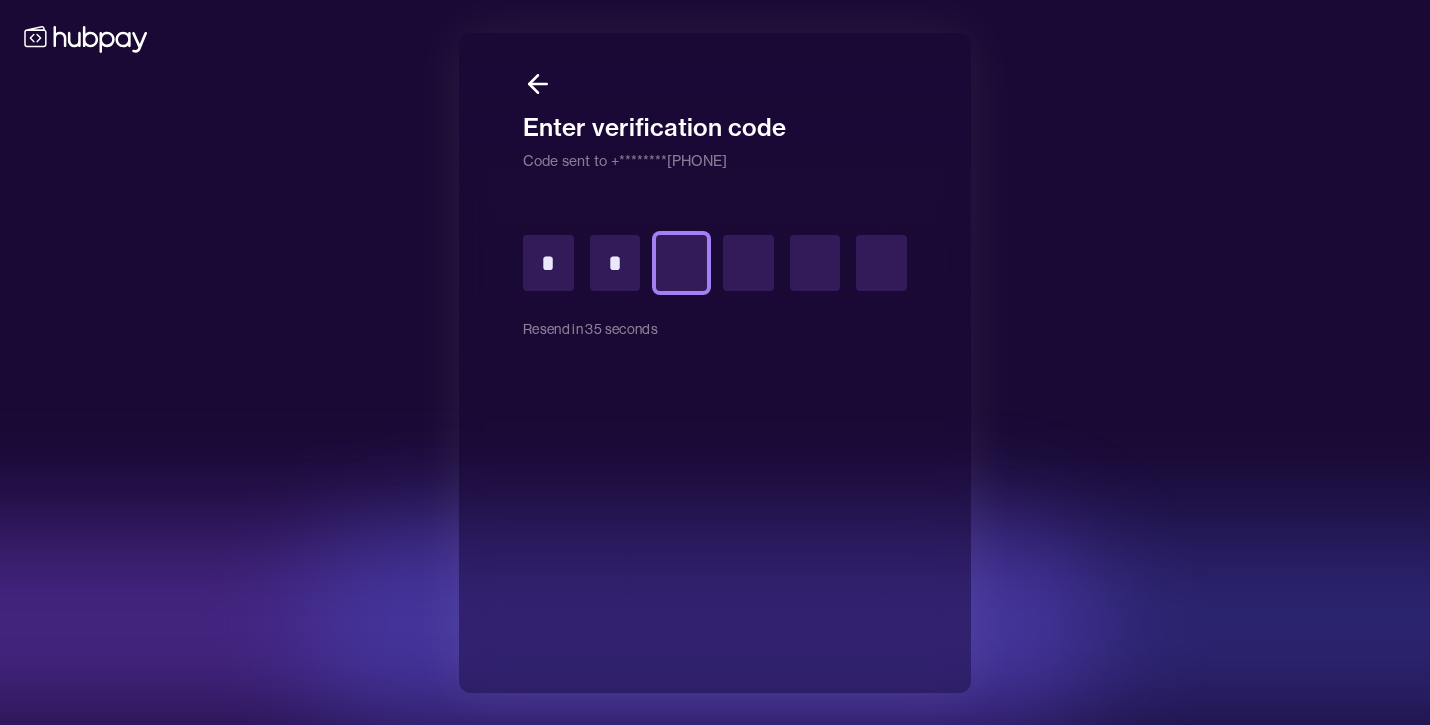 type on "*" 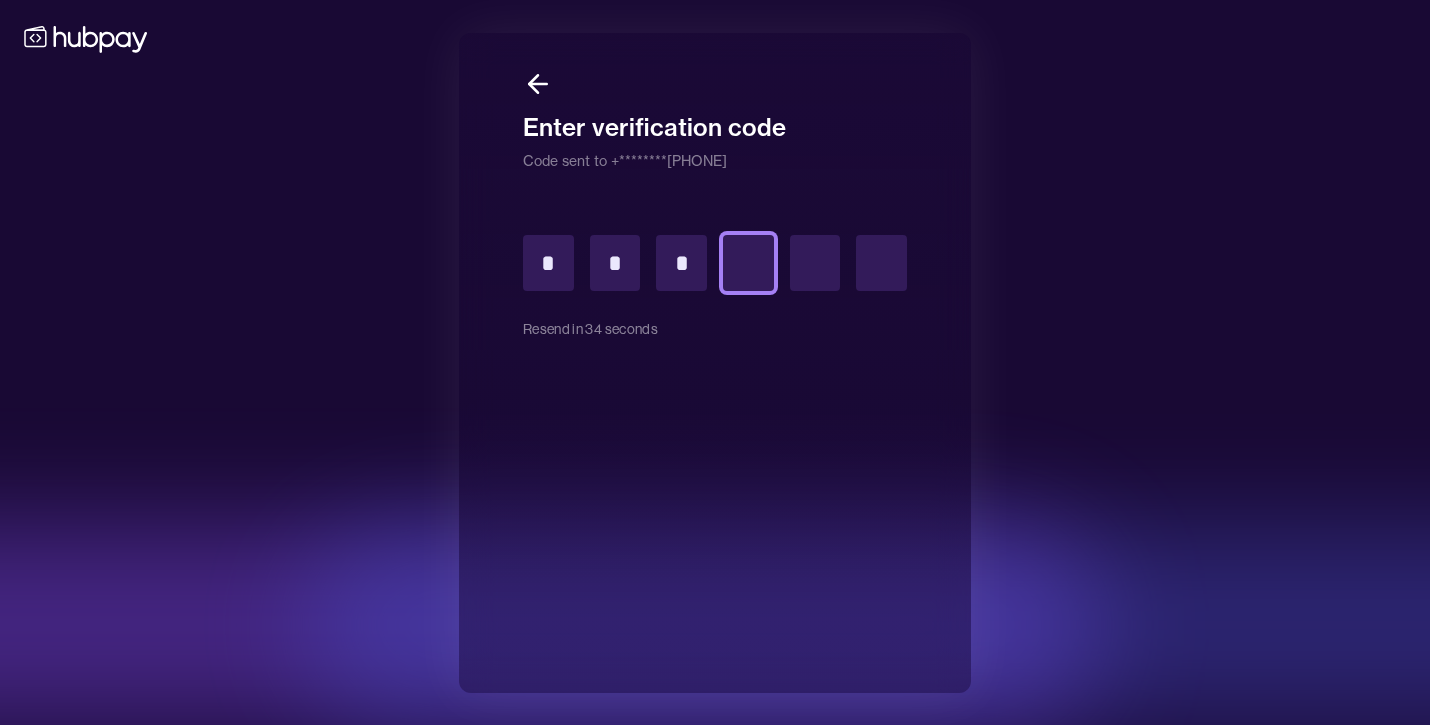 type on "*" 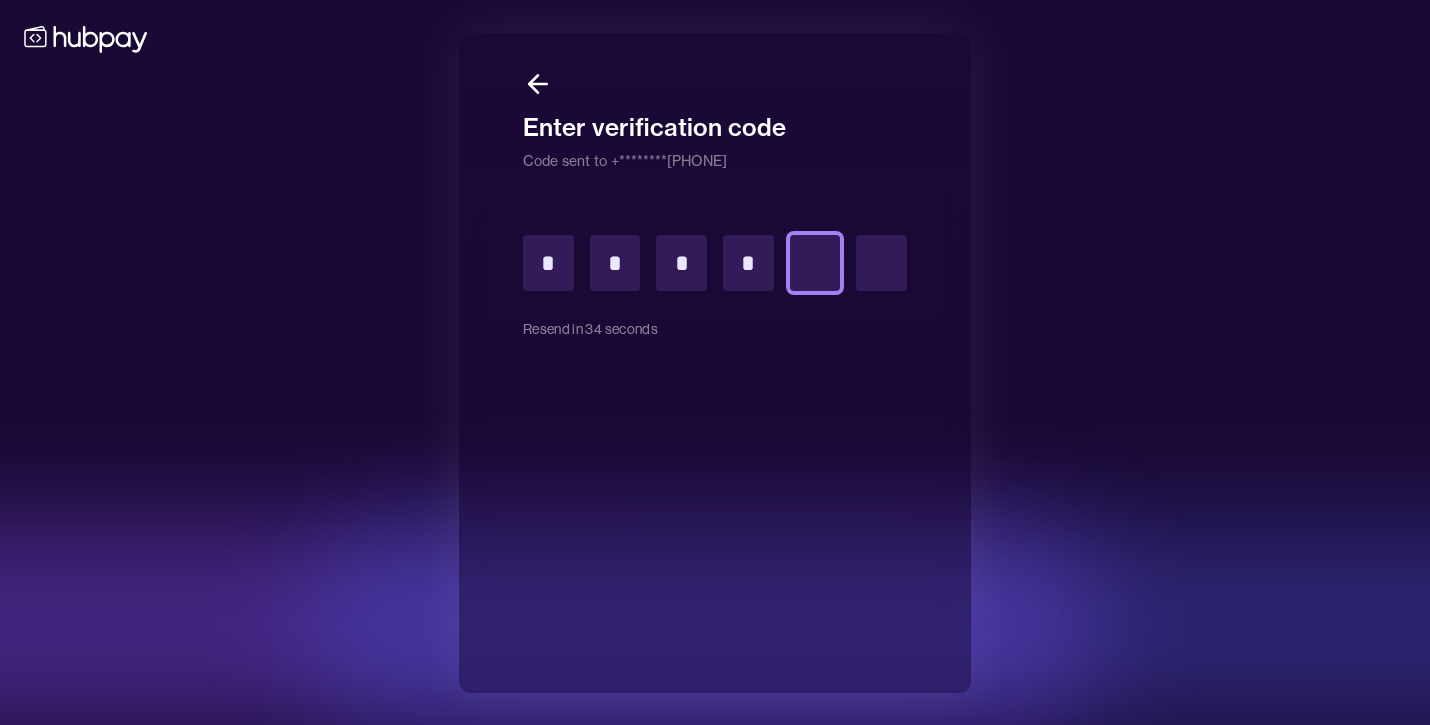 type on "*" 